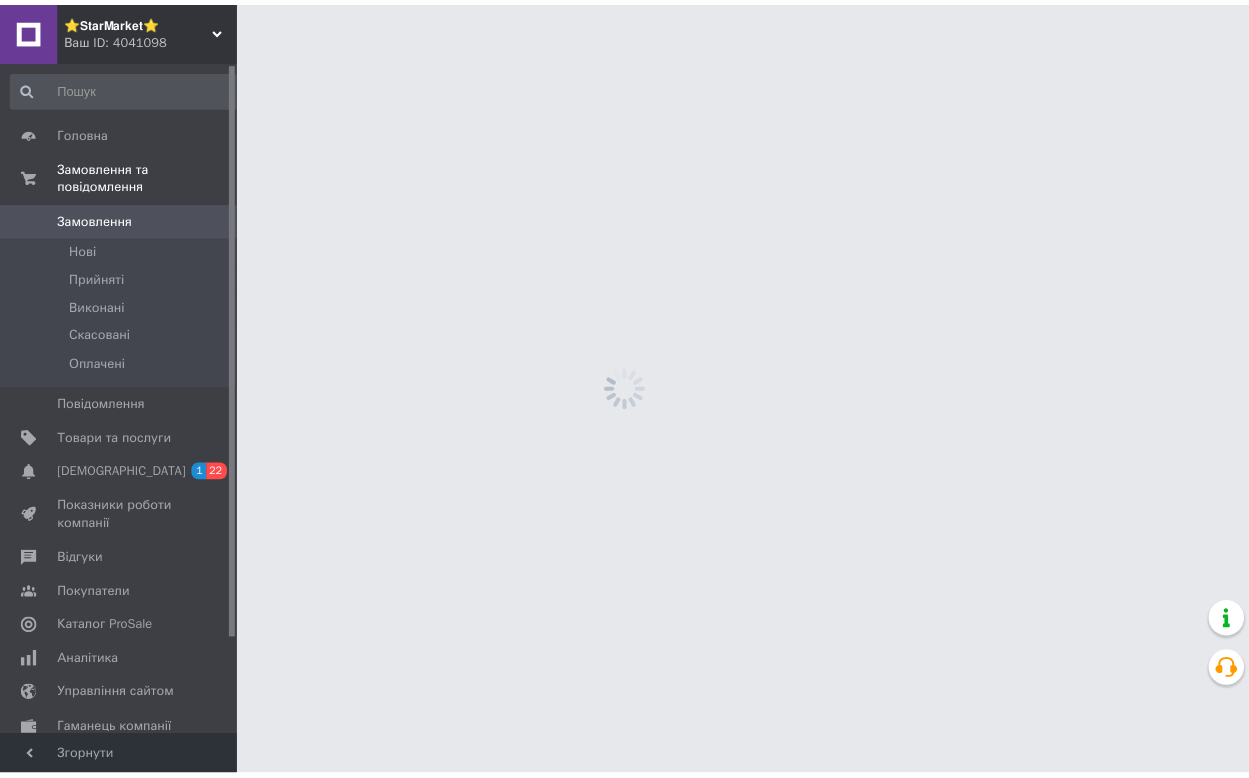 scroll, scrollTop: 0, scrollLeft: 0, axis: both 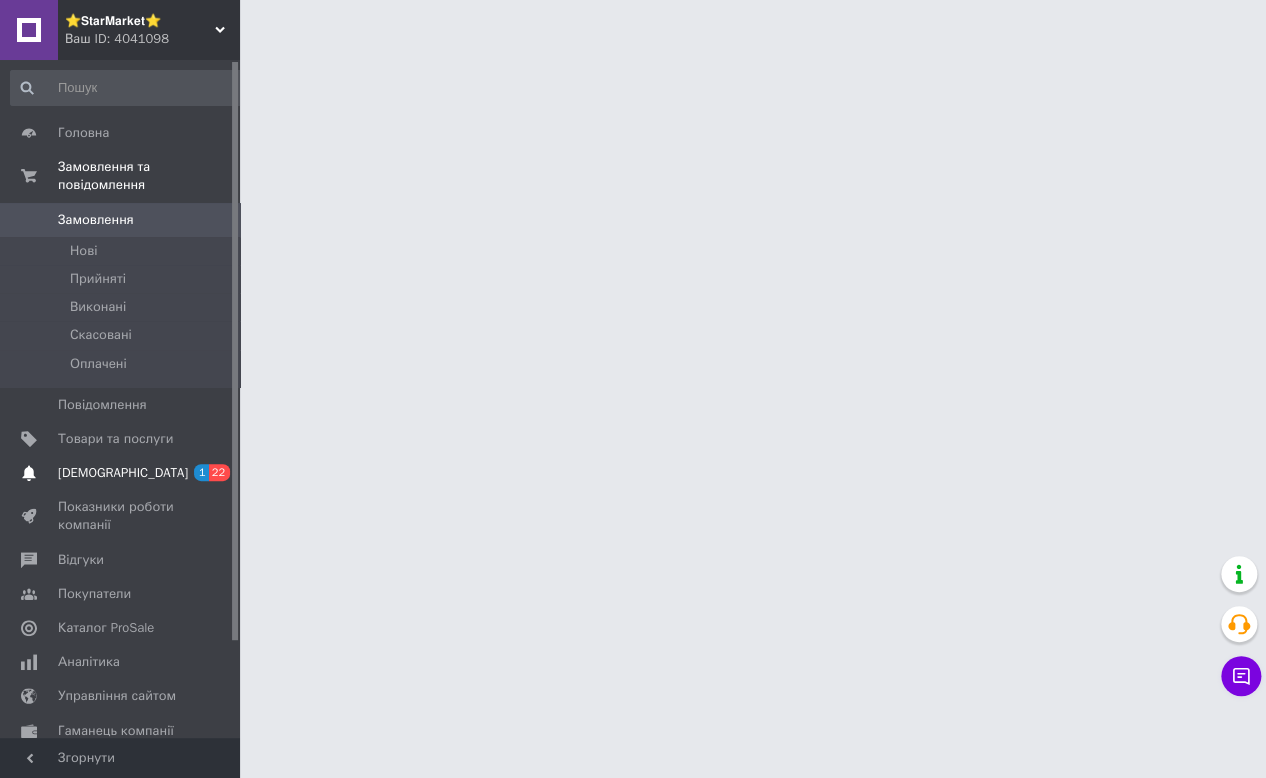 click on "[DEMOGRAPHIC_DATA] 1 22" at bounding box center [128, 473] 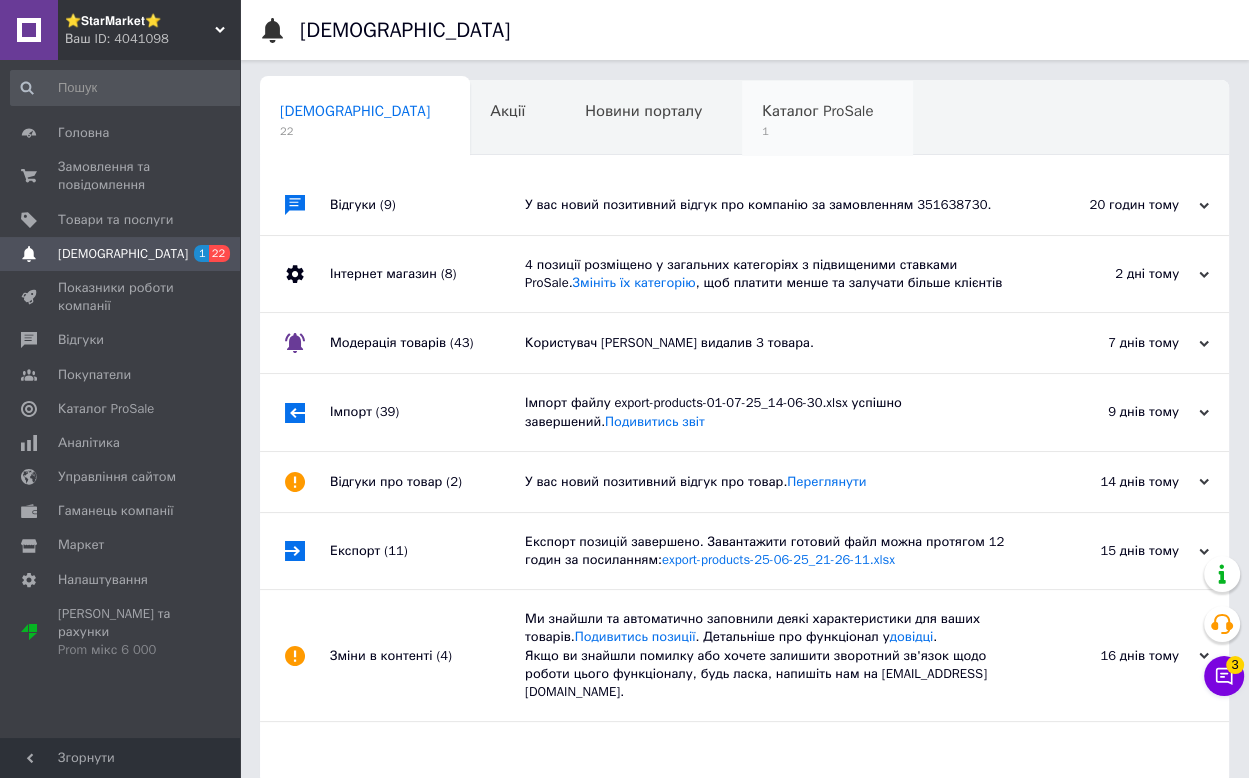 click on "Каталог ProSale 1" at bounding box center [827, 119] 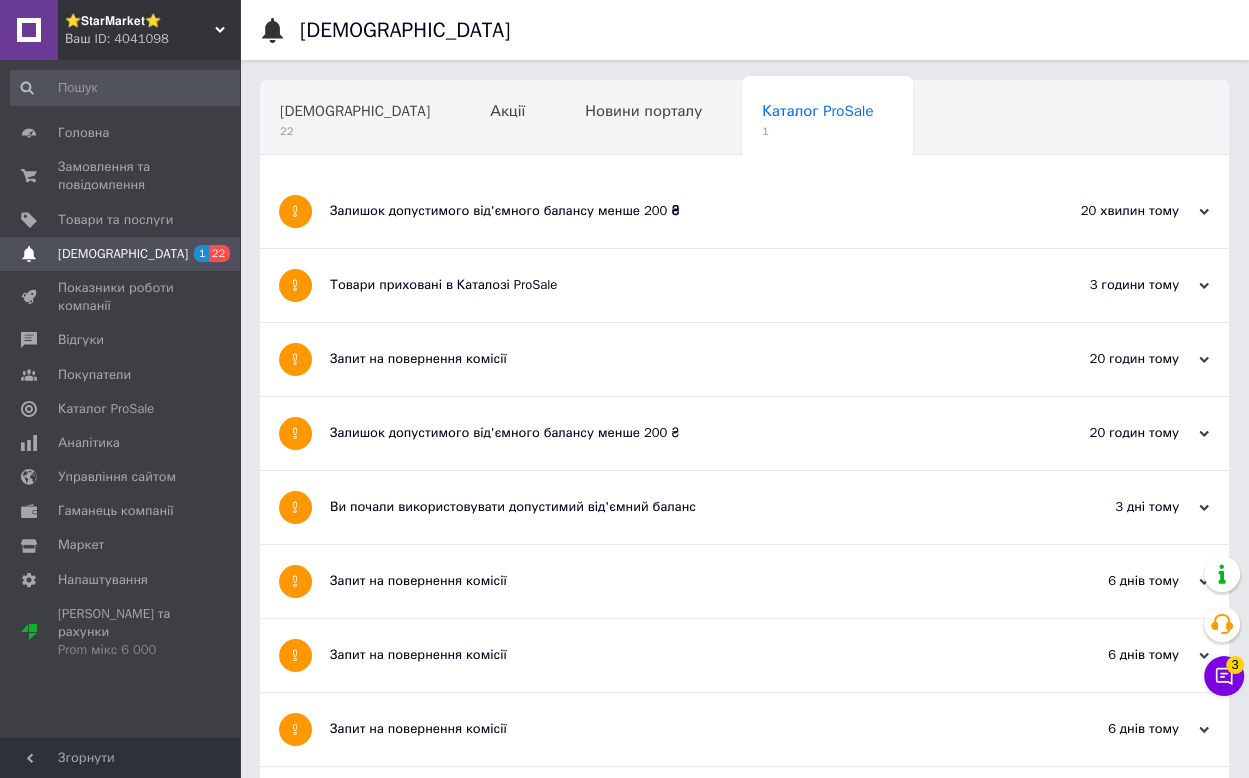 click on "Сповіщення 22 Акції Новини порталу Каталог ProSale 1 Навчання та заходи Ok Відфільтровано...  Зберегти Нічого не знайдено Можливо, помилка у слові  або немає відповідностей за вашим запитом. Сповіщення 22 Акції Новини порталу Каталог ProSale 1 Навчання та заходи :  Залишок допустимого від'ємного балансу менше 200 ₴ 20 хвилин тому [DATE] Товари приховані в [GEOGRAPHIC_DATA] ProSale 3 години тому [DATE] Запит на повернення комісії 20 годин тому [DATE] Залишок допустимого від'ємного балансу менше 200 ₴ 20 годин тому [DATE] Ви почали використовувати допустимий від'ємний баланс 3 дні тому" at bounding box center (744, 2125) 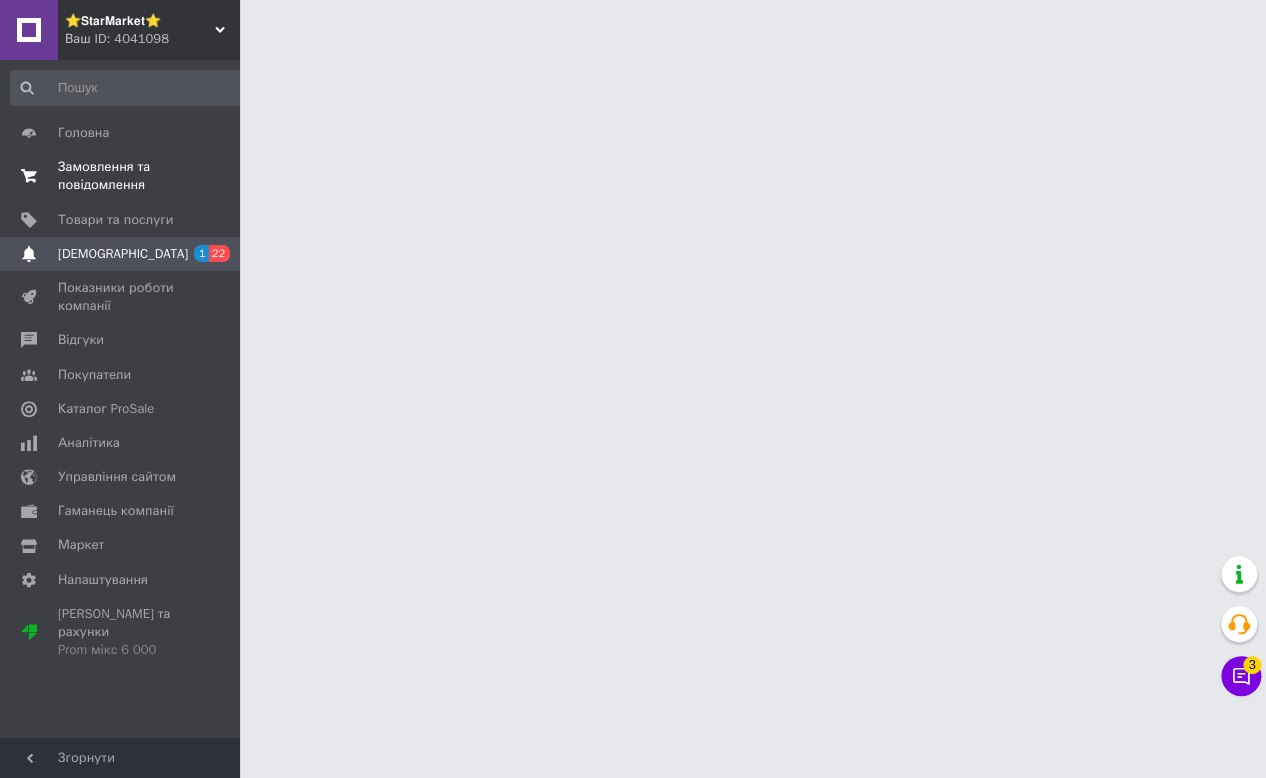 click on "Замовлення та повідомлення" at bounding box center (121, 176) 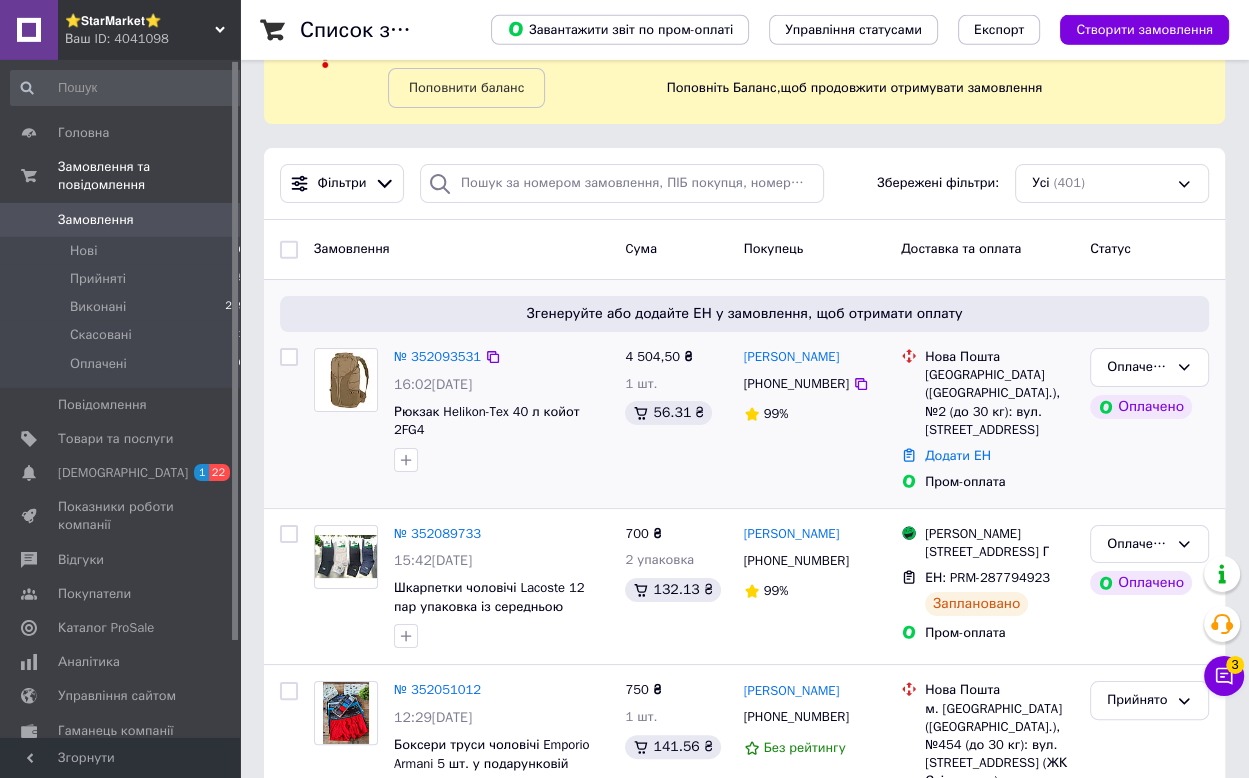 scroll, scrollTop: 105, scrollLeft: 0, axis: vertical 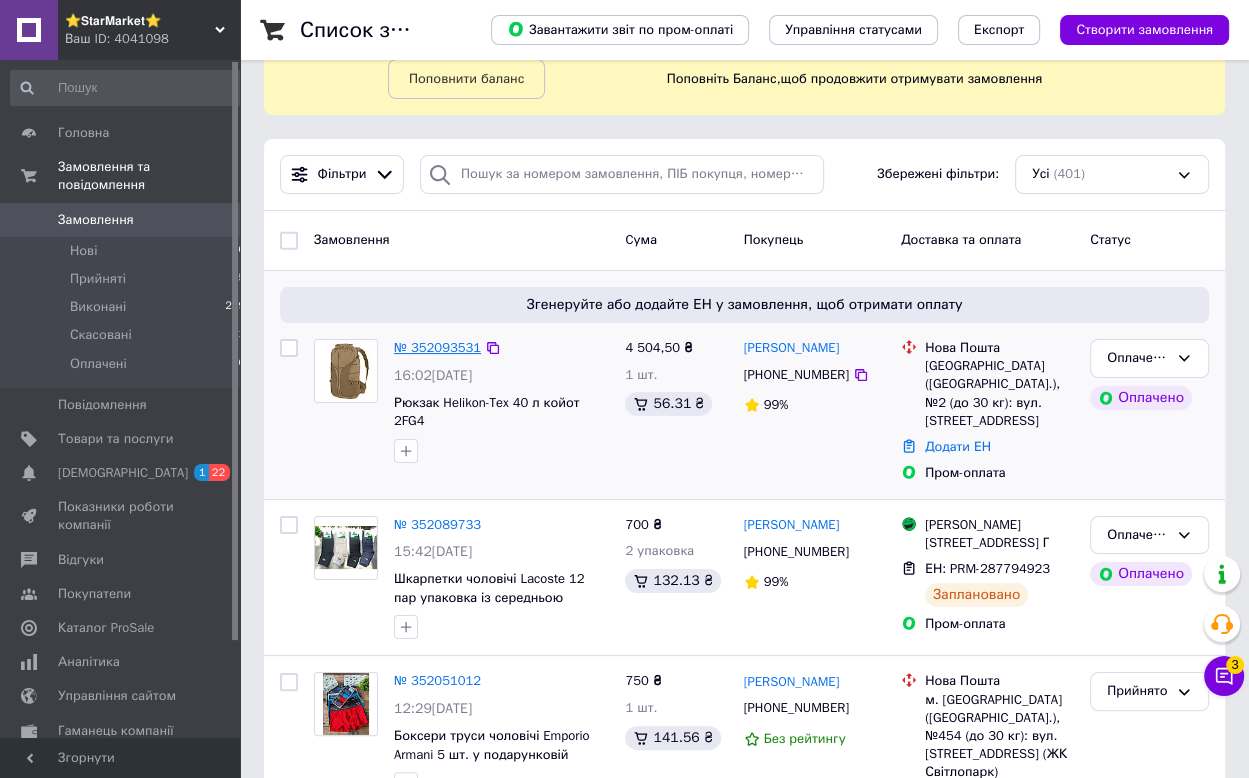 click on "№ 352093531" at bounding box center [437, 347] 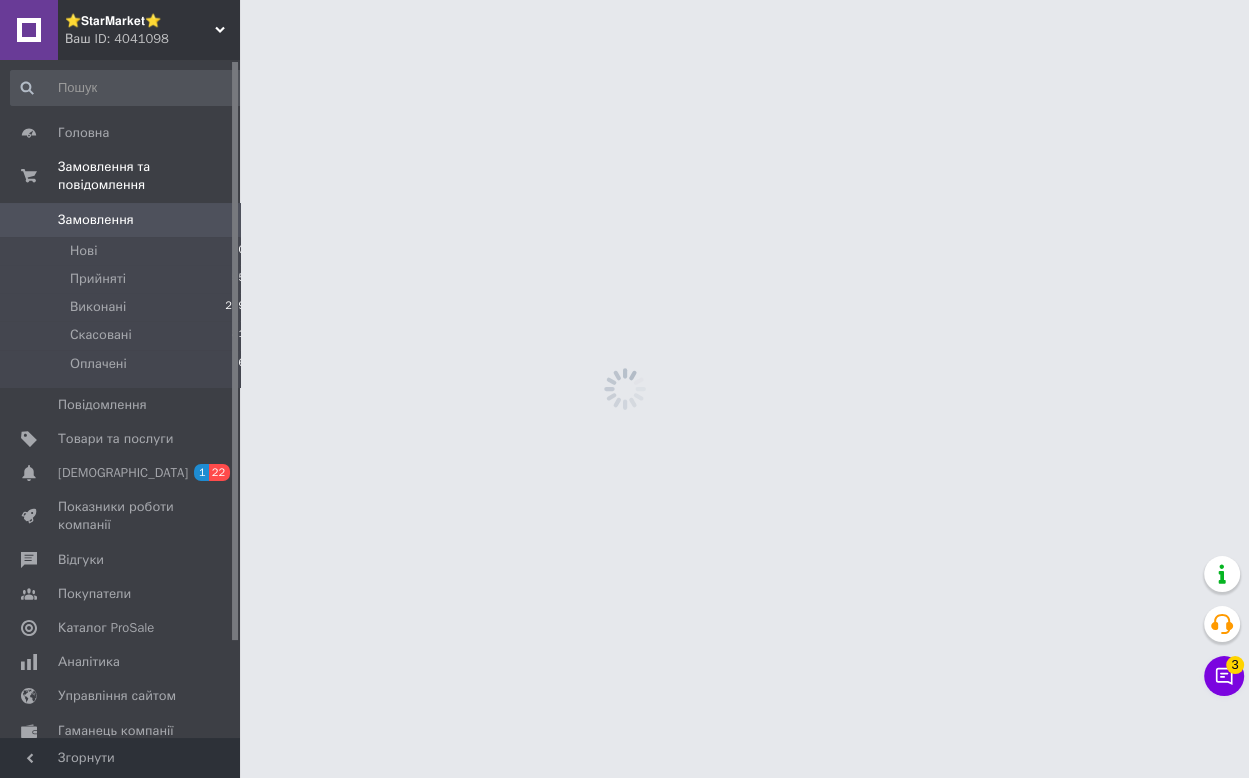 scroll, scrollTop: 0, scrollLeft: 0, axis: both 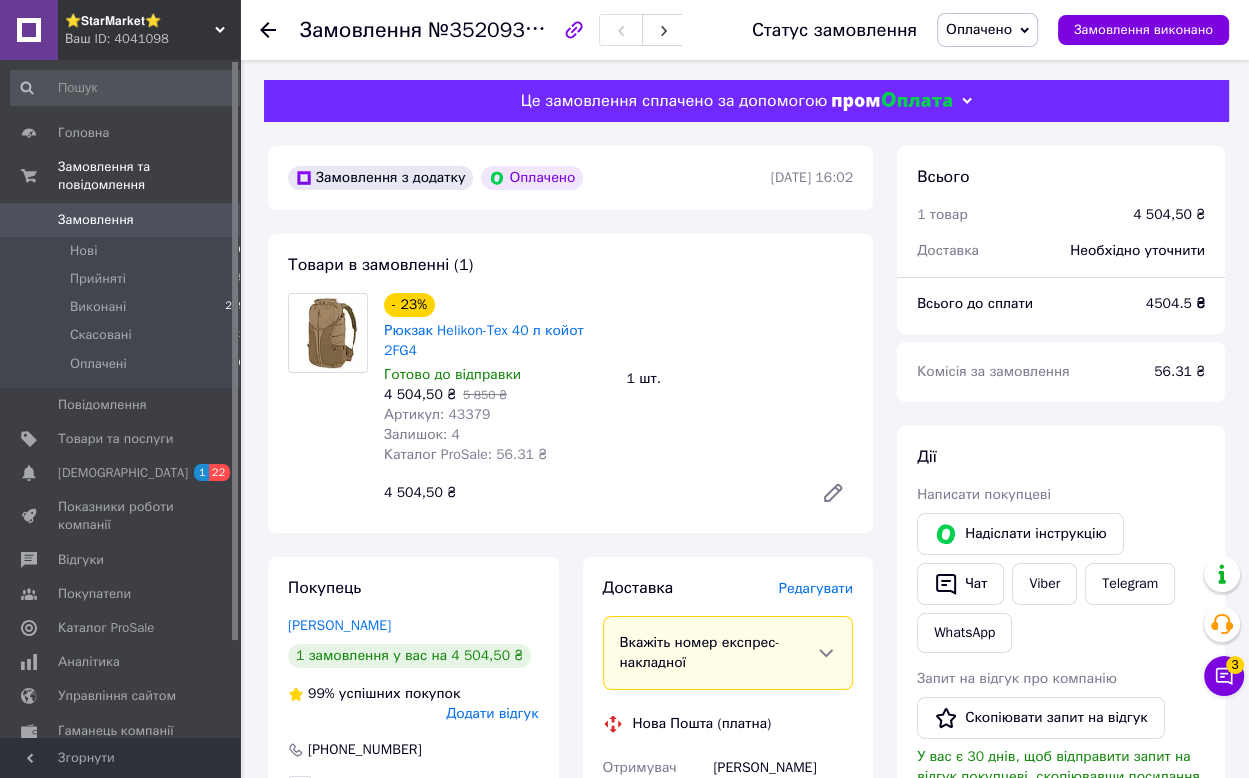 click on "Артикул: 43379" at bounding box center (437, 414) 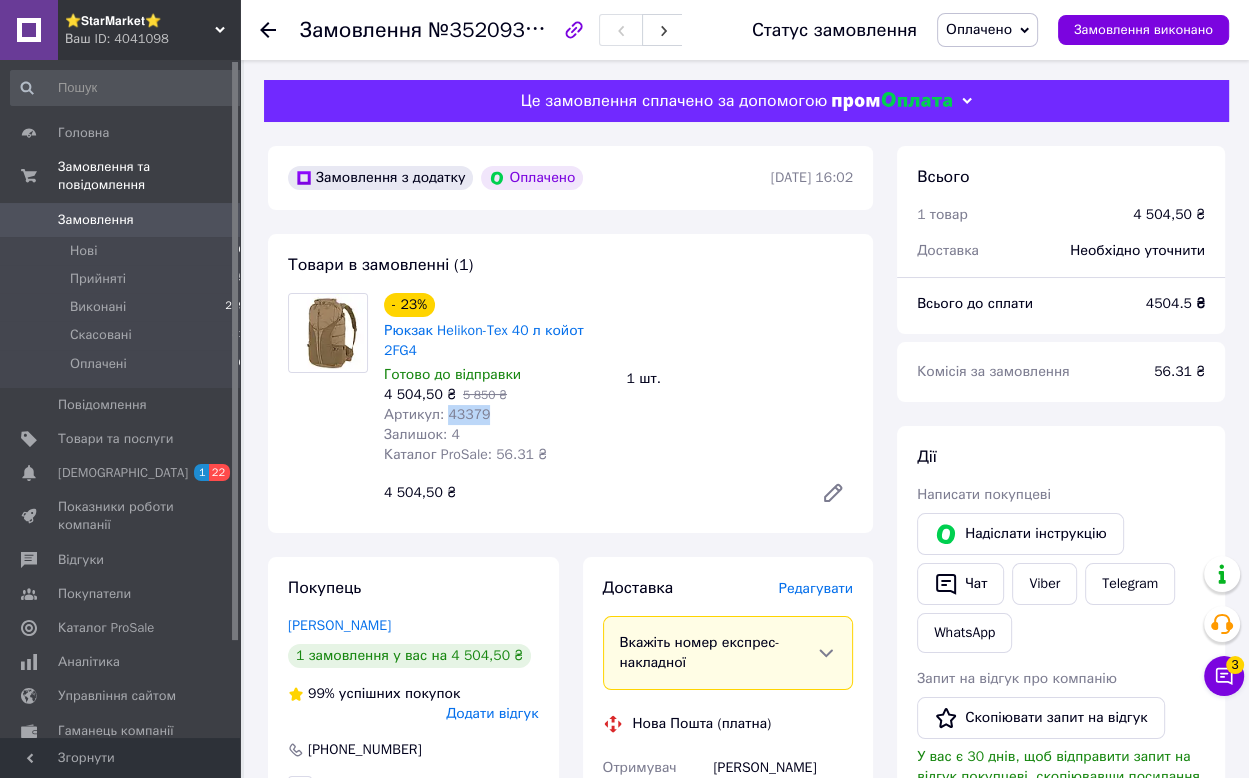 click on "Артикул: 43379" at bounding box center [437, 414] 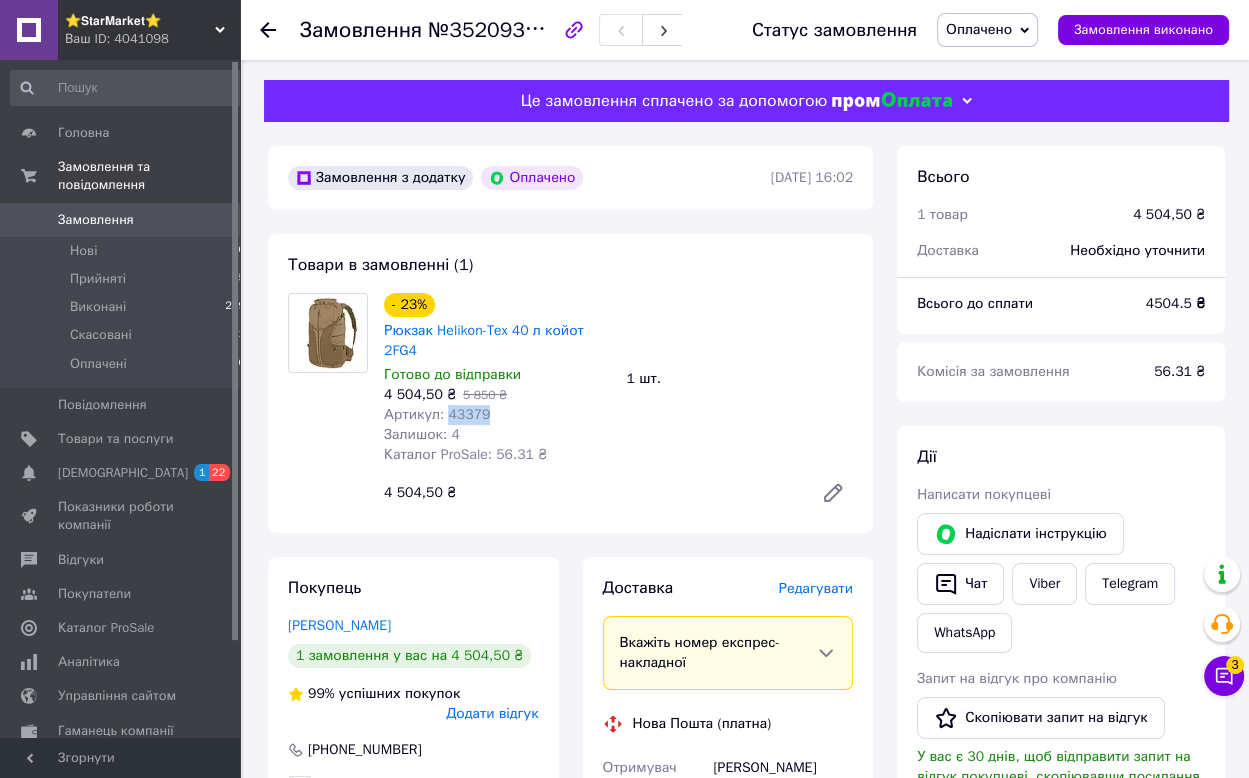 copy on "43379" 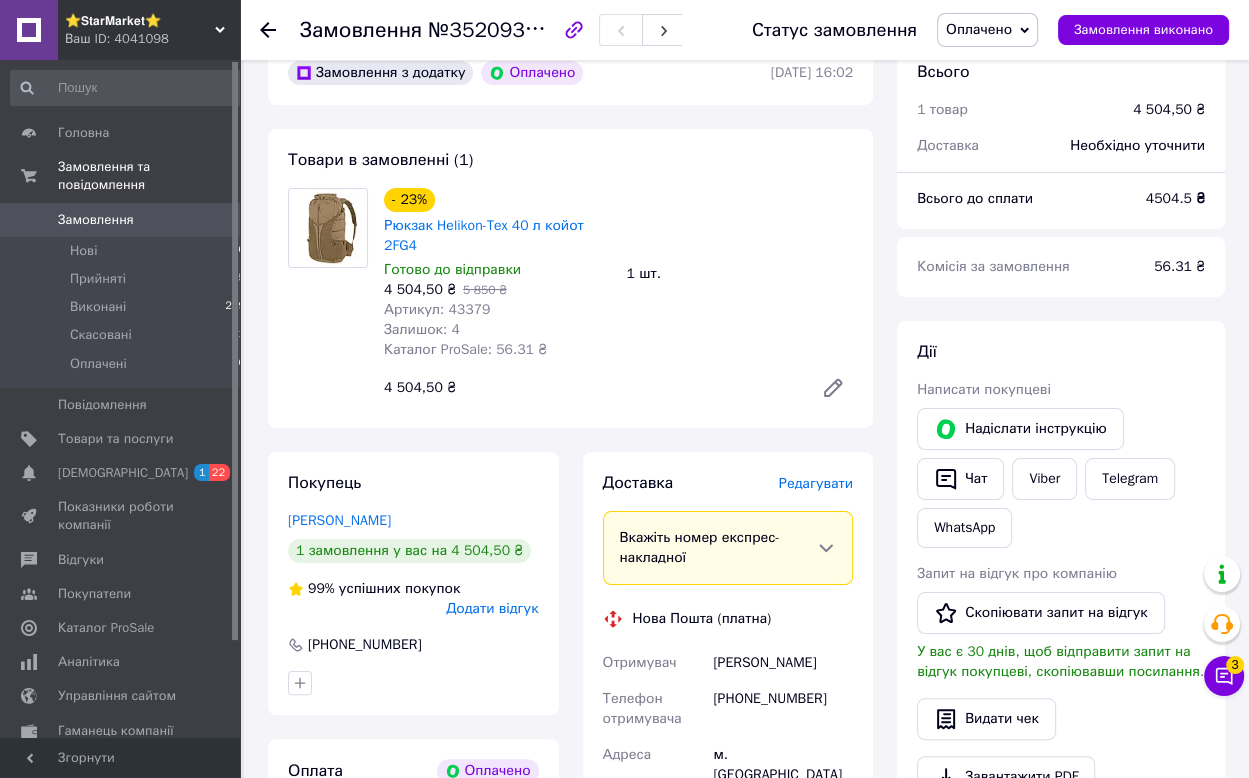 click on "[PERSON_NAME]" at bounding box center (783, 663) 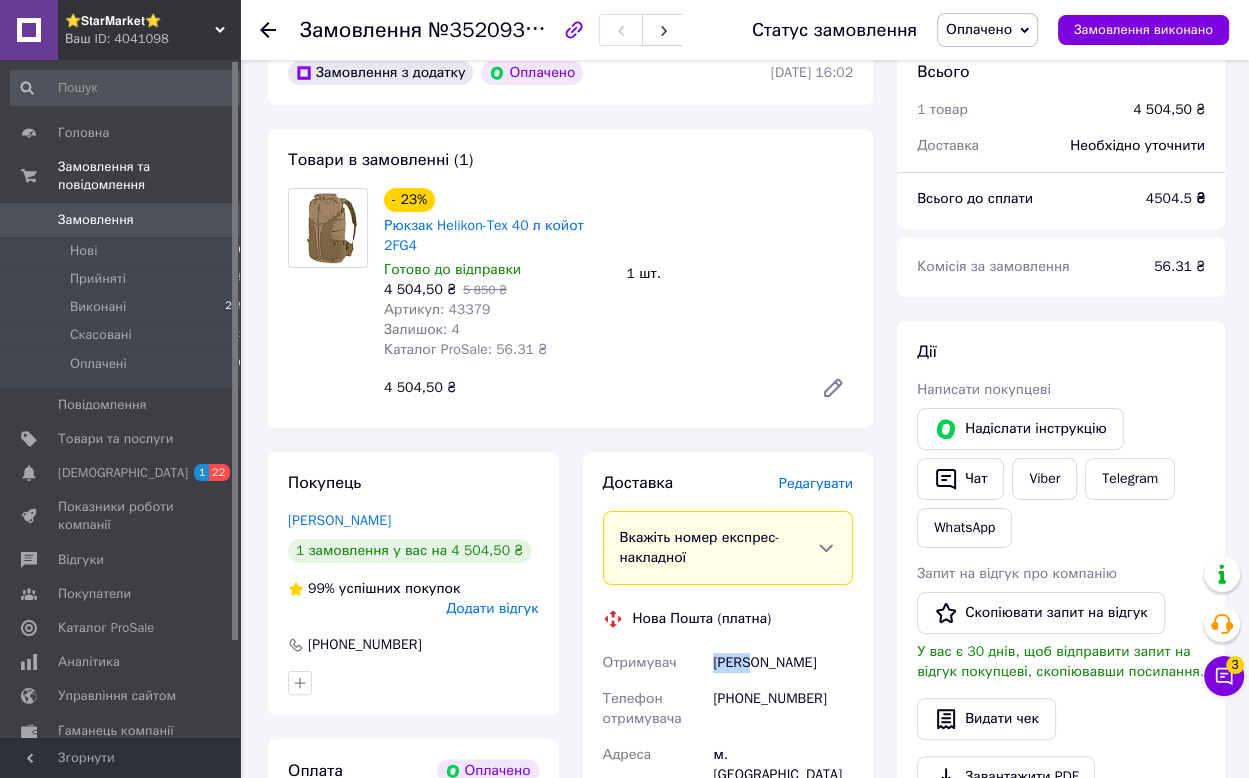 click on "[PERSON_NAME]" at bounding box center (783, 663) 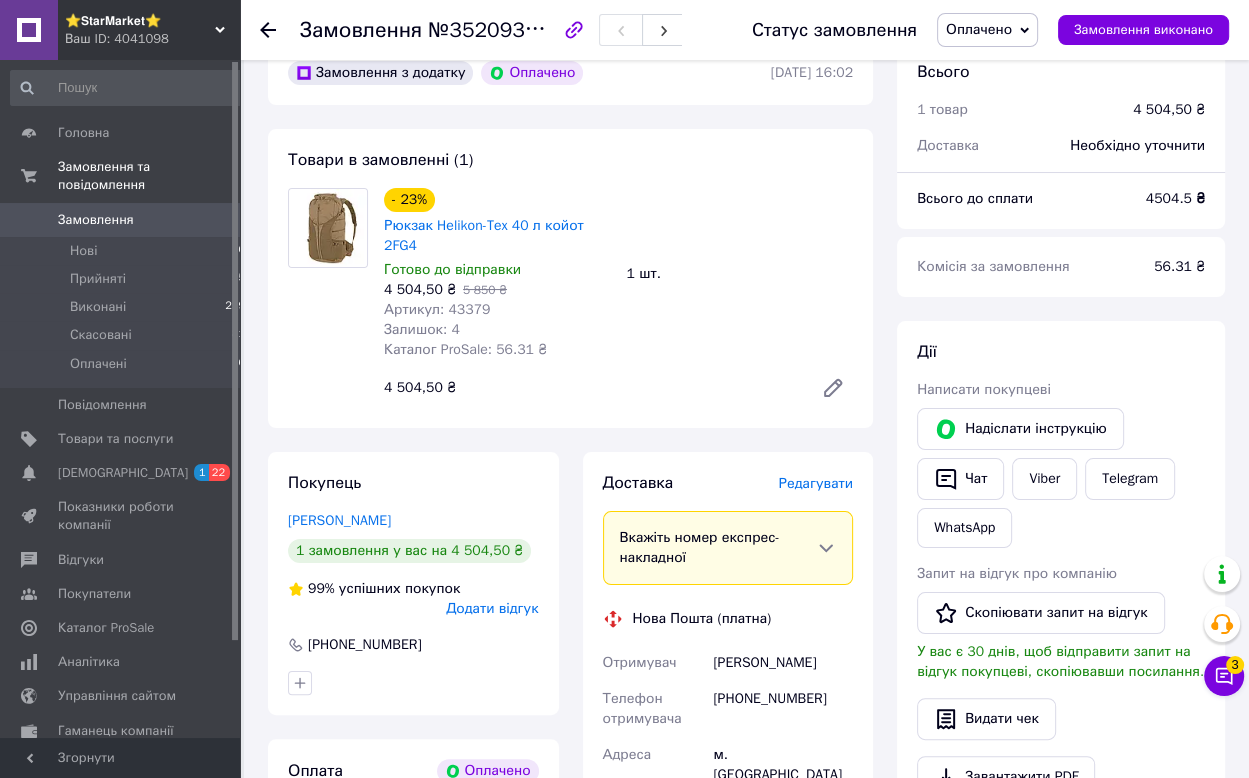 click on "[PERSON_NAME]" at bounding box center [783, 663] 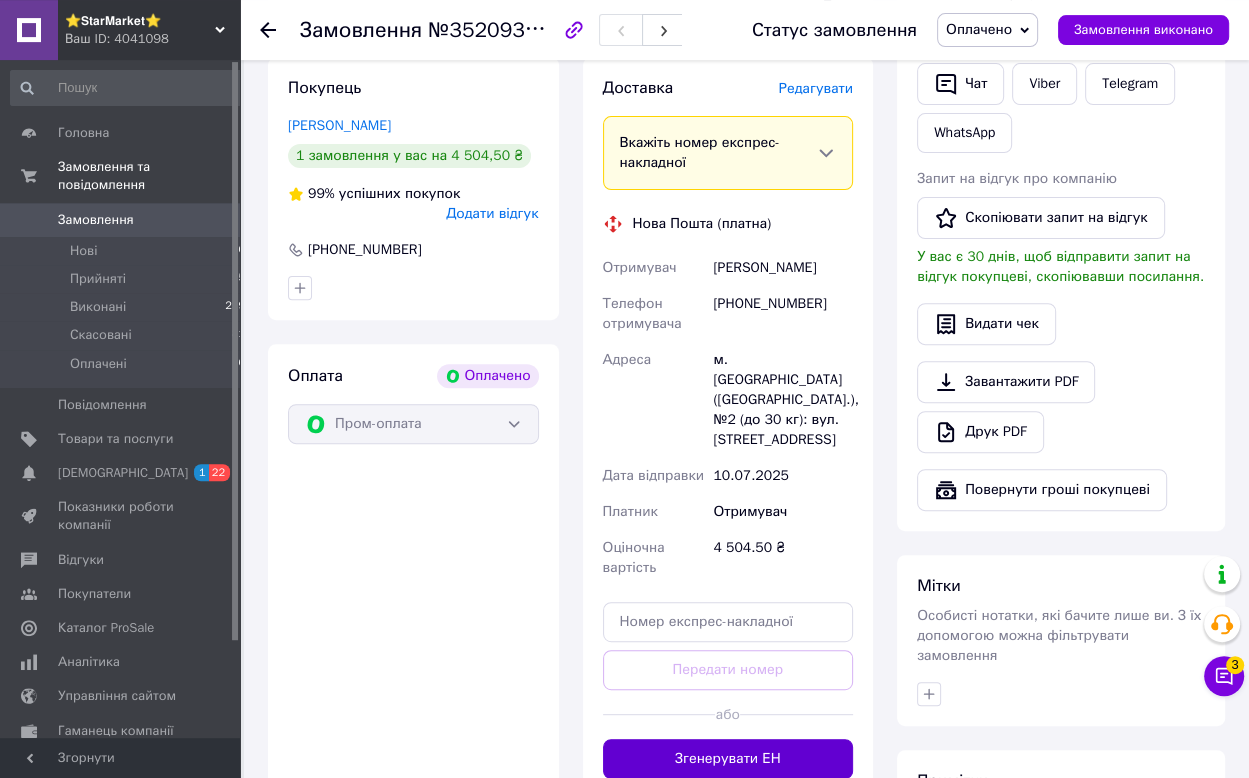 scroll, scrollTop: 528, scrollLeft: 0, axis: vertical 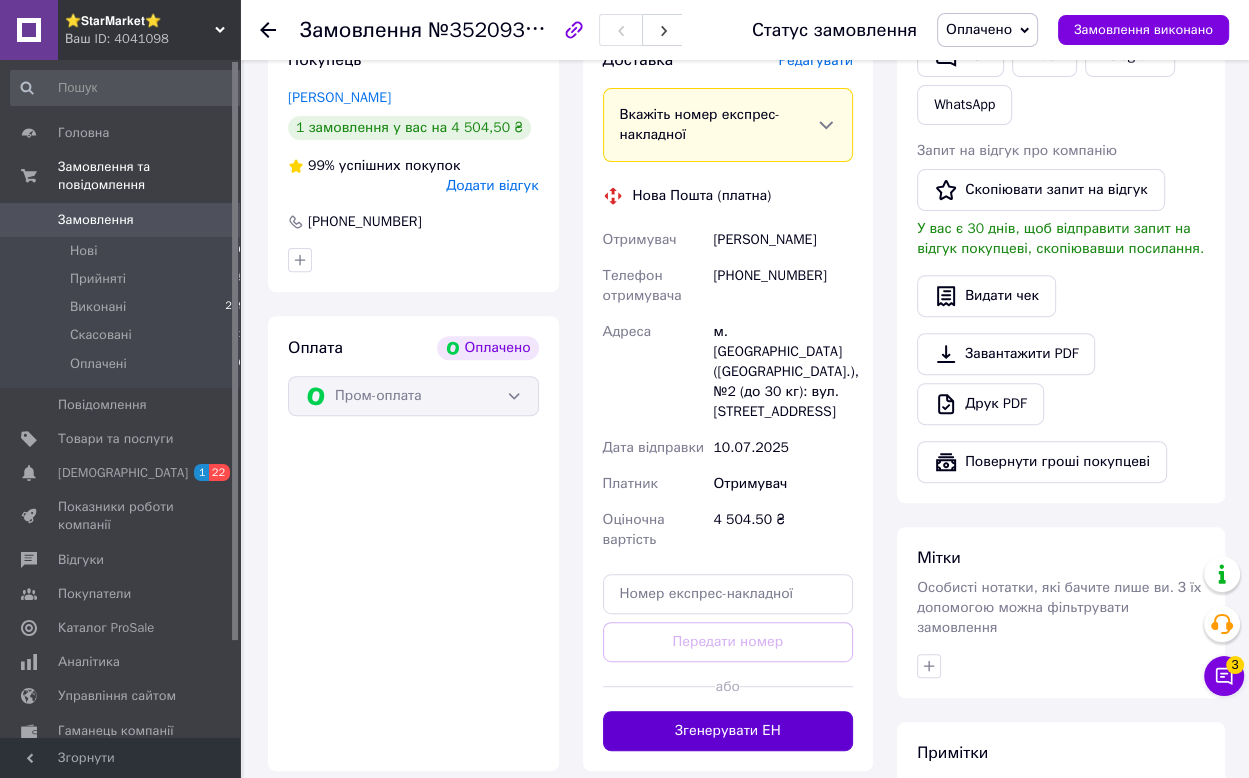 click on "Згенерувати ЕН" at bounding box center (728, 731) 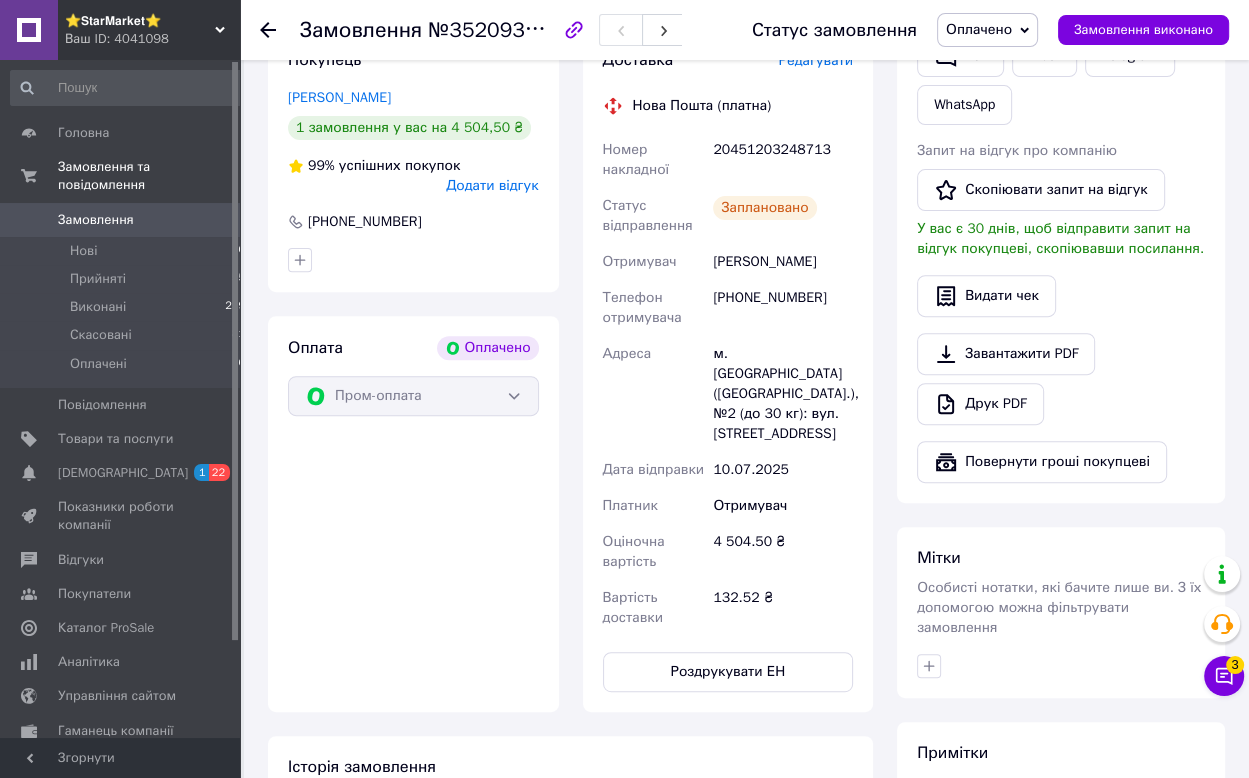 click on "[PHONE_NUMBER]" at bounding box center (783, 308) 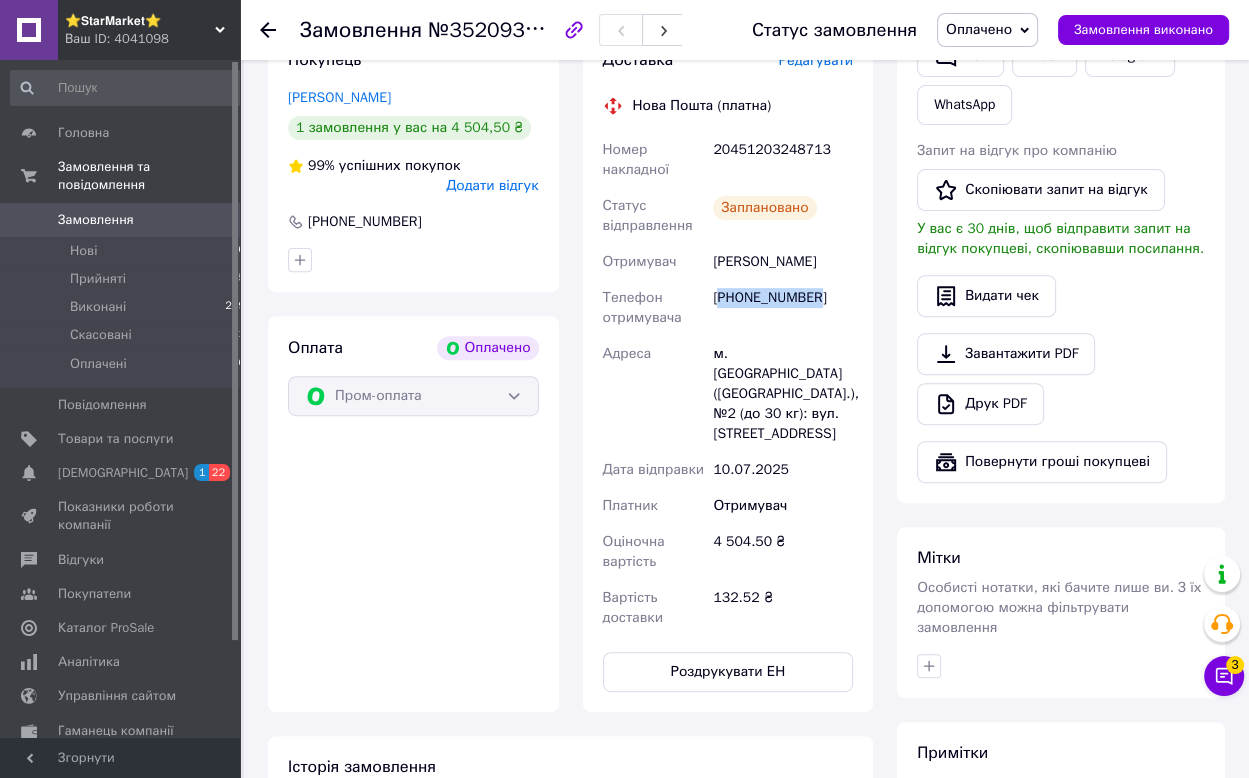 click on "[PHONE_NUMBER]" at bounding box center (783, 308) 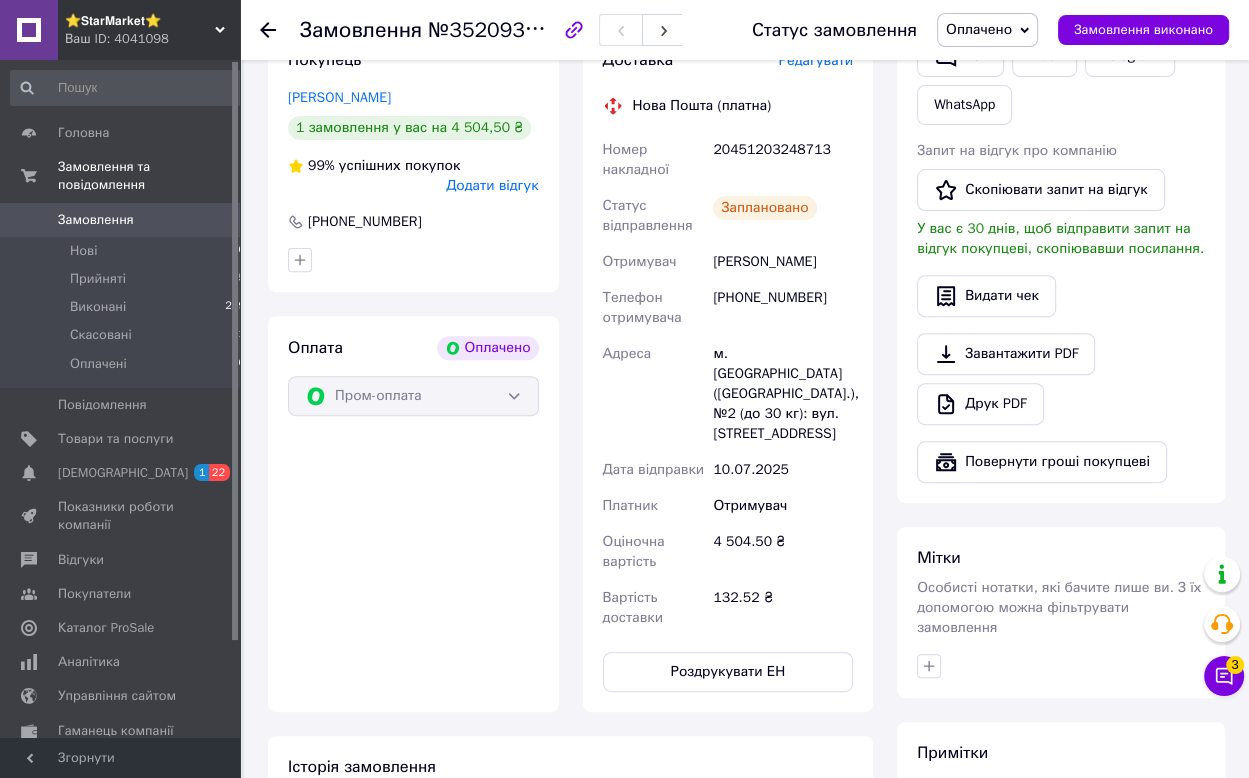 click on "[PHONE_NUMBER]" at bounding box center [783, 308] 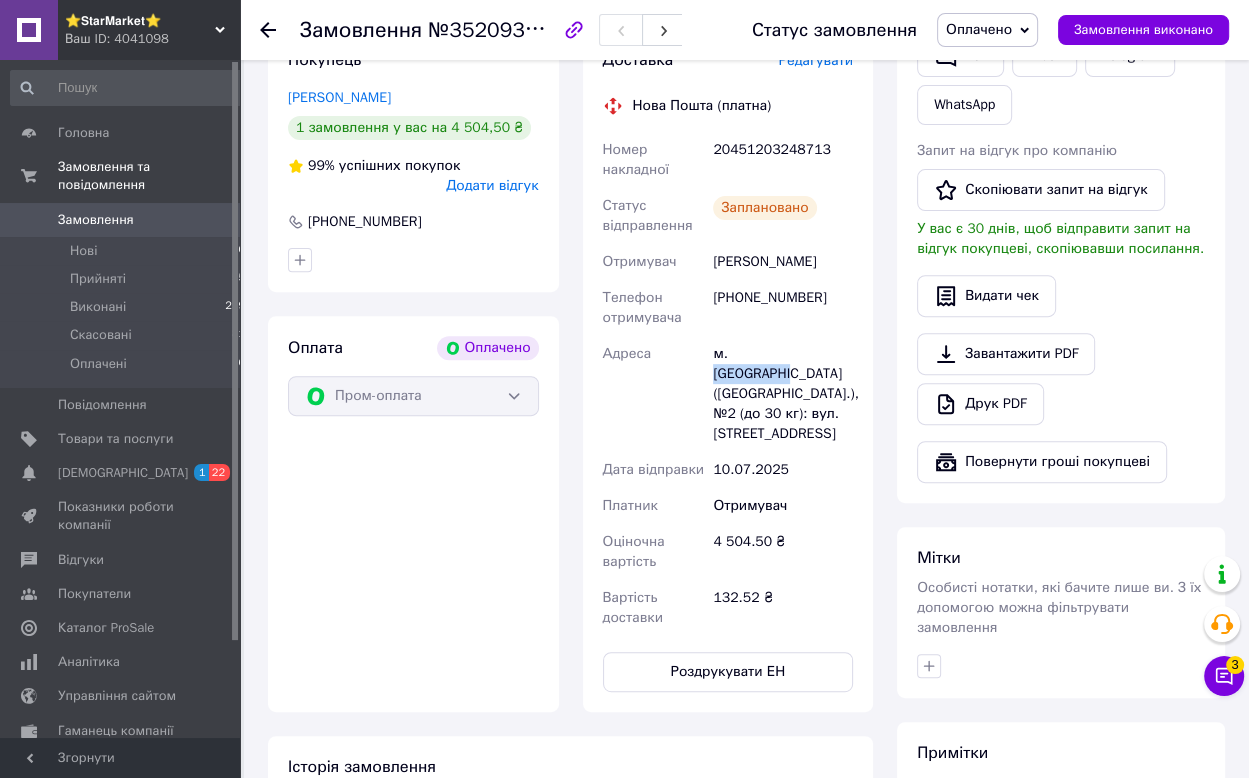 click on "м. [GEOGRAPHIC_DATA] ([GEOGRAPHIC_DATA].), №2 (до 30 кг): вул. [STREET_ADDRESS]" at bounding box center (783, 394) 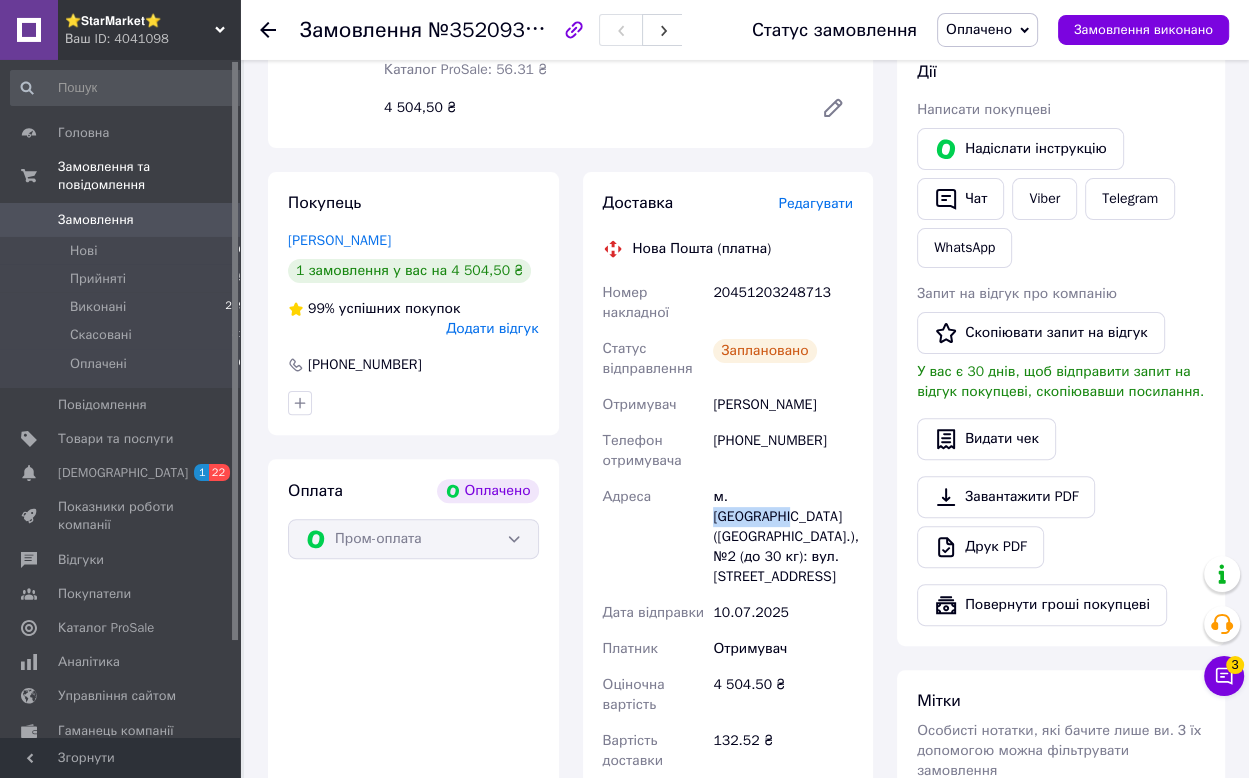 scroll, scrollTop: 316, scrollLeft: 0, axis: vertical 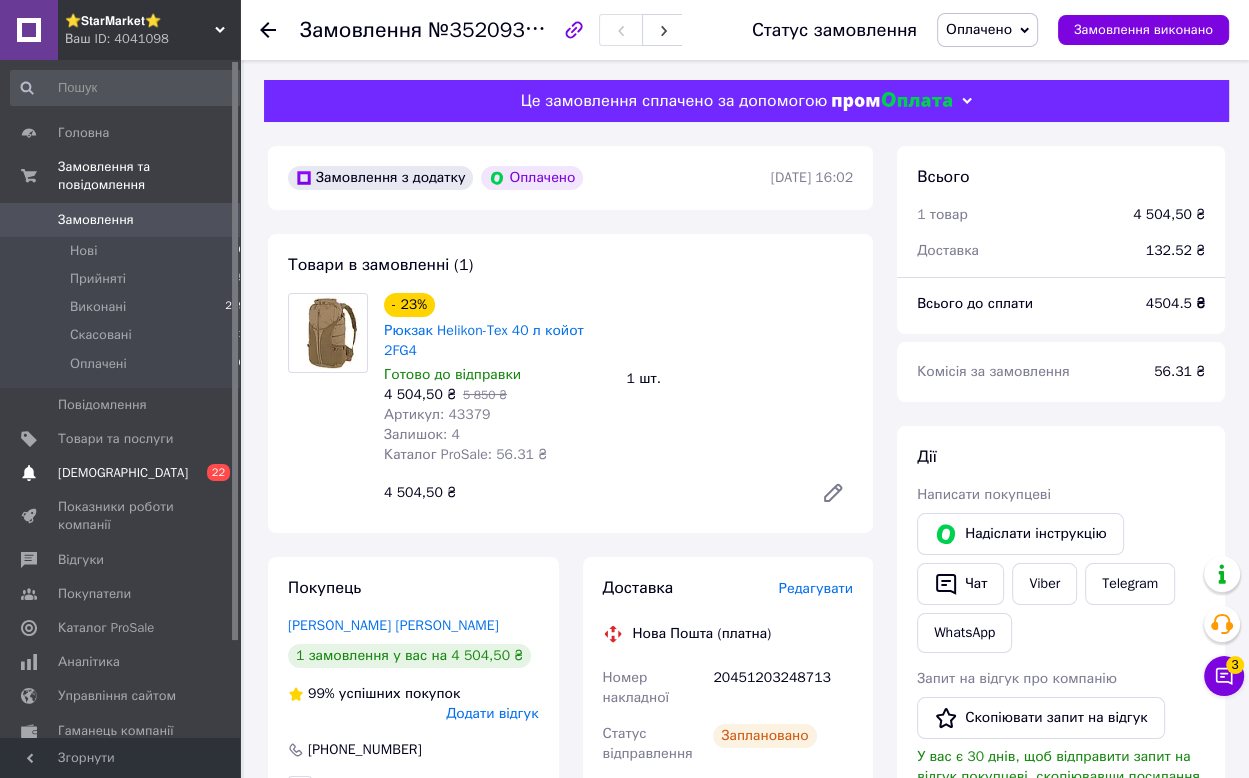 click on "Сповіщення 0 22" at bounding box center [128, 473] 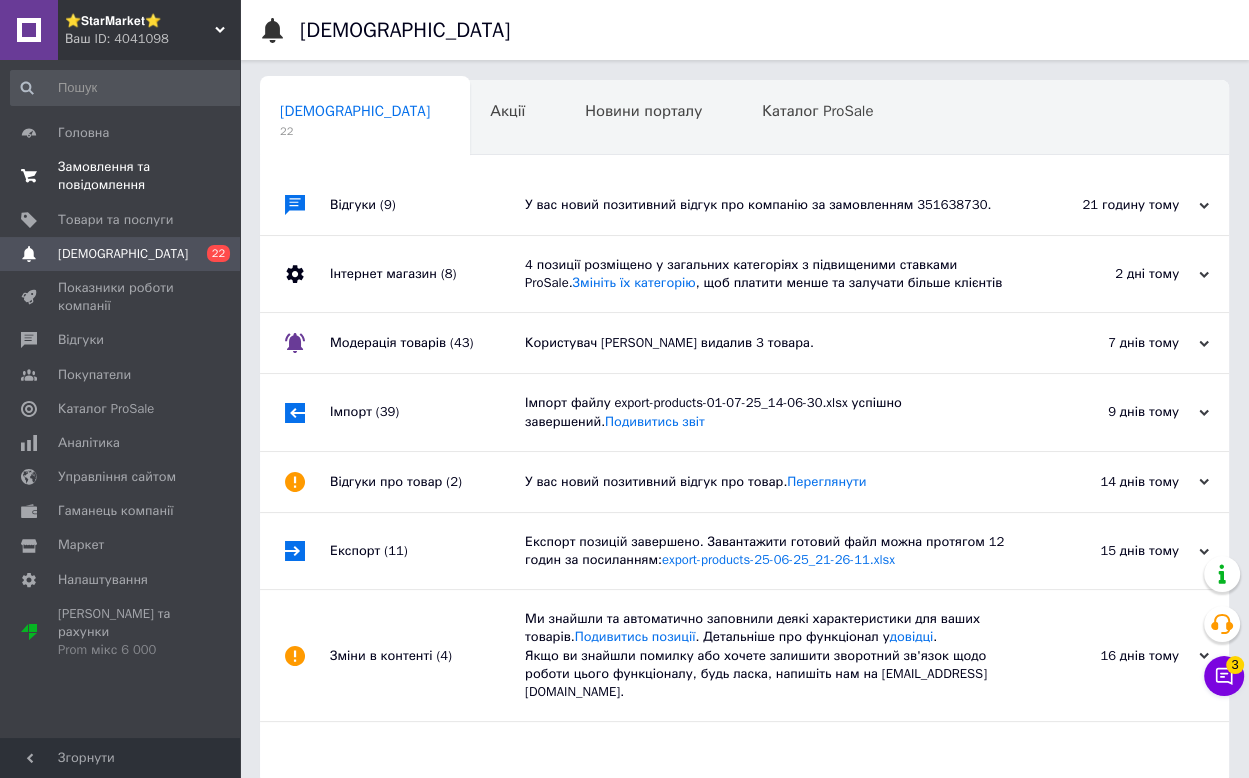 click on "Замовлення та повідомлення" at bounding box center [121, 176] 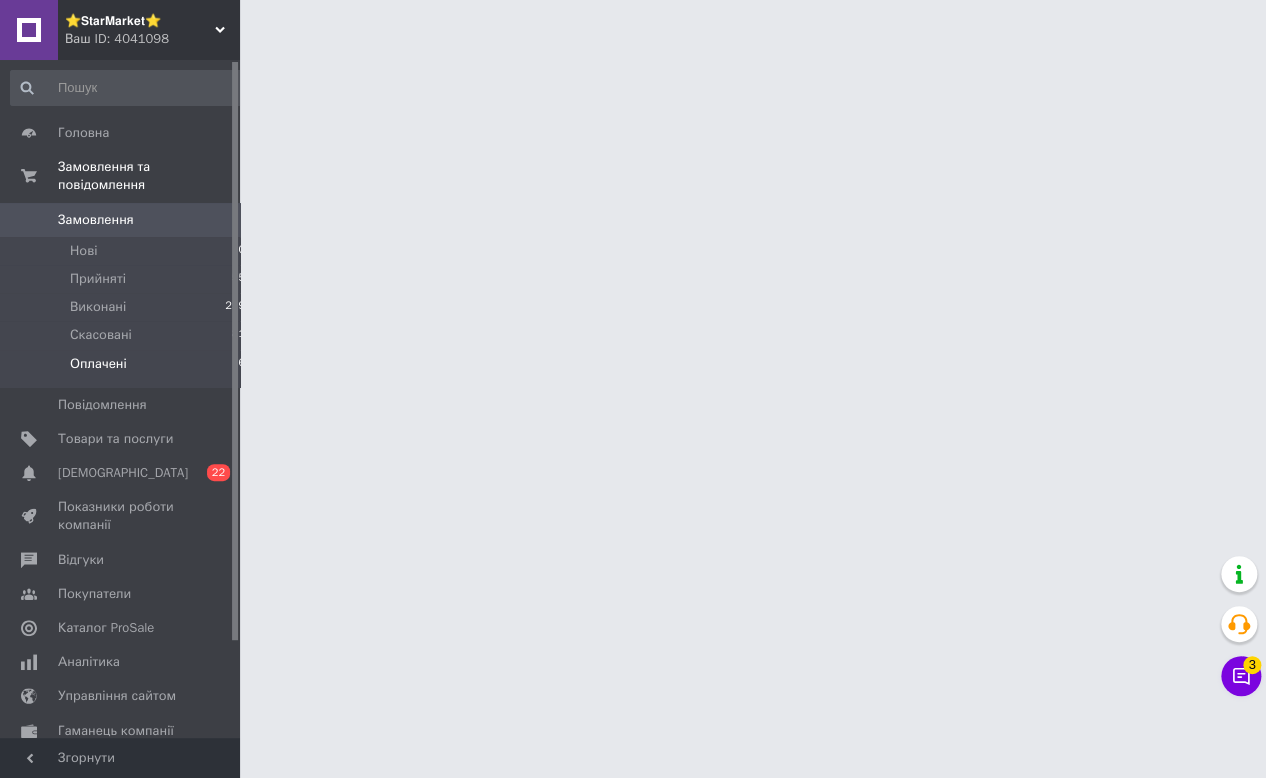 click on "Оплачені 6" at bounding box center [128, 369] 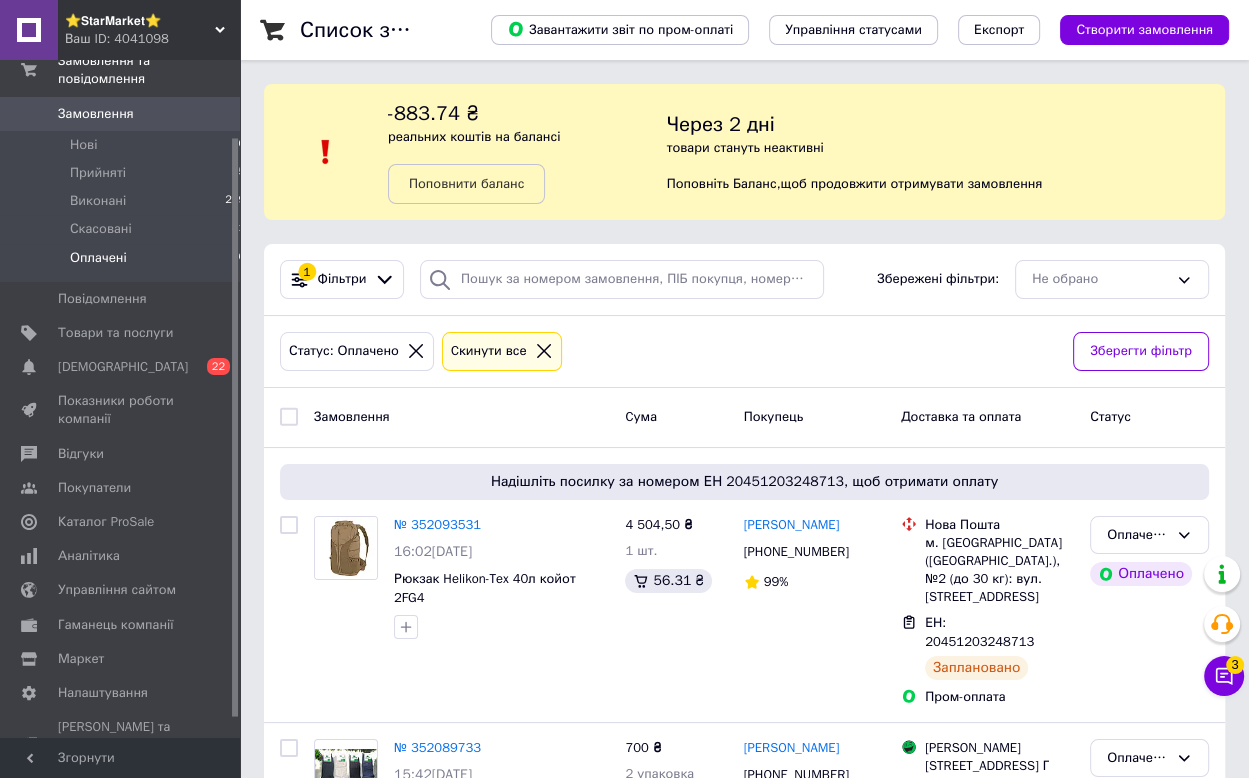 scroll, scrollTop: 0, scrollLeft: 0, axis: both 